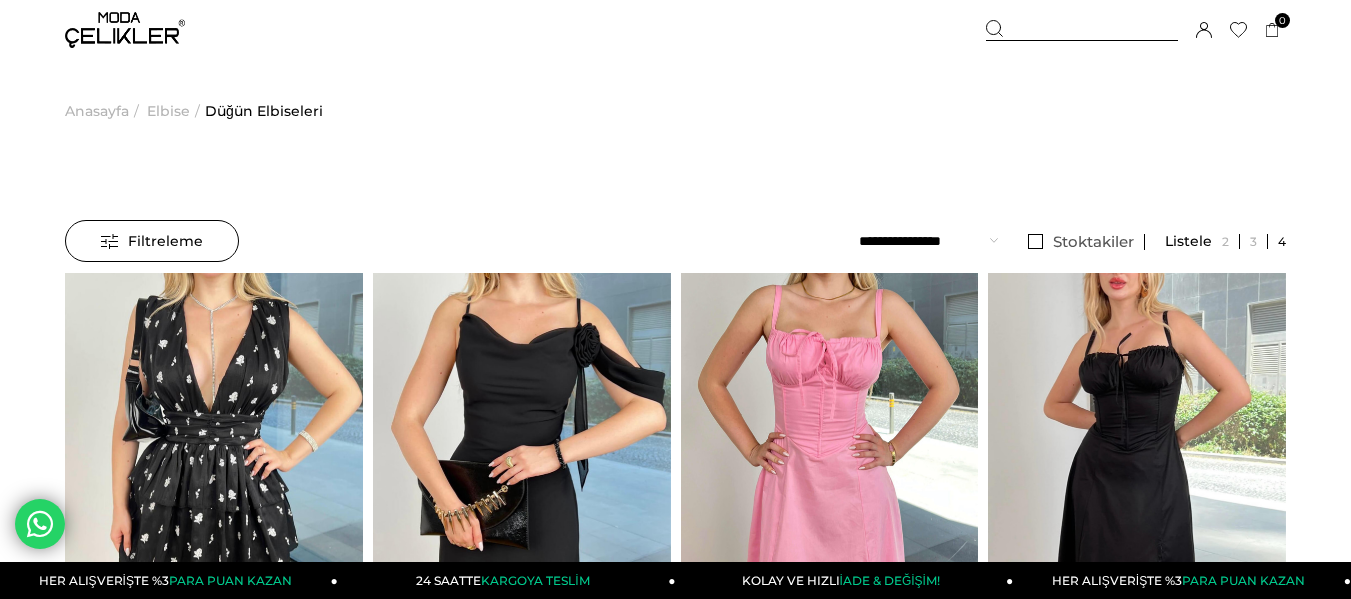 scroll, scrollTop: 0, scrollLeft: 0, axis: both 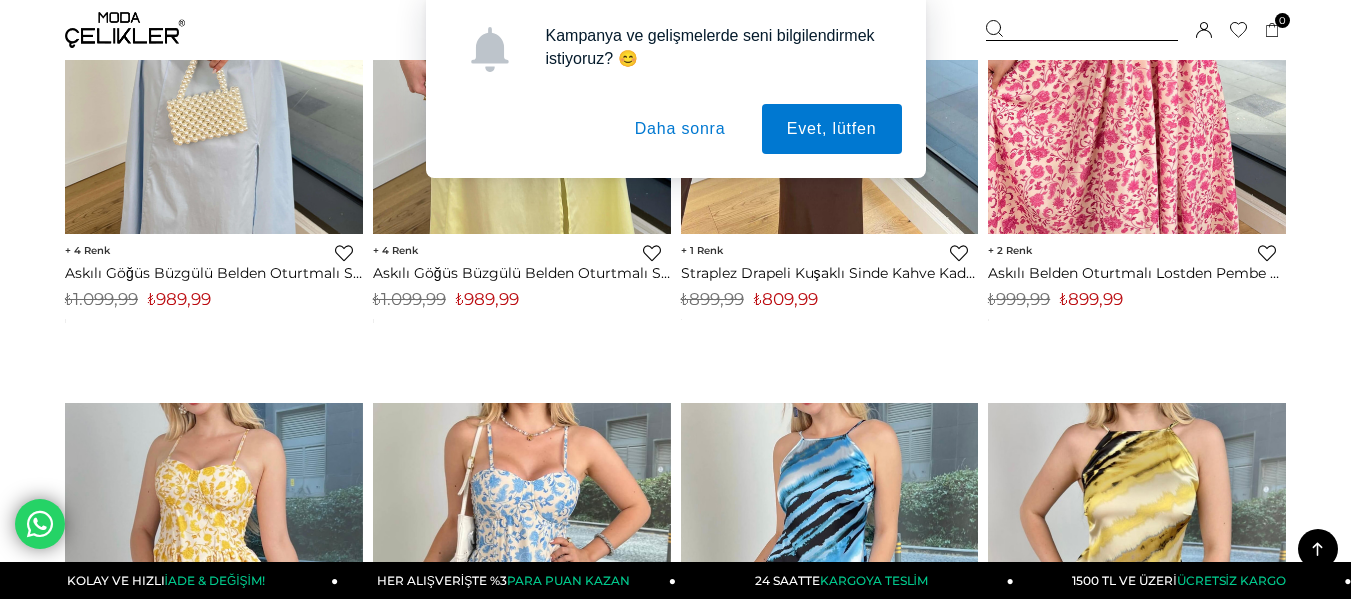 click on "Daha sonra" at bounding box center (680, 129) 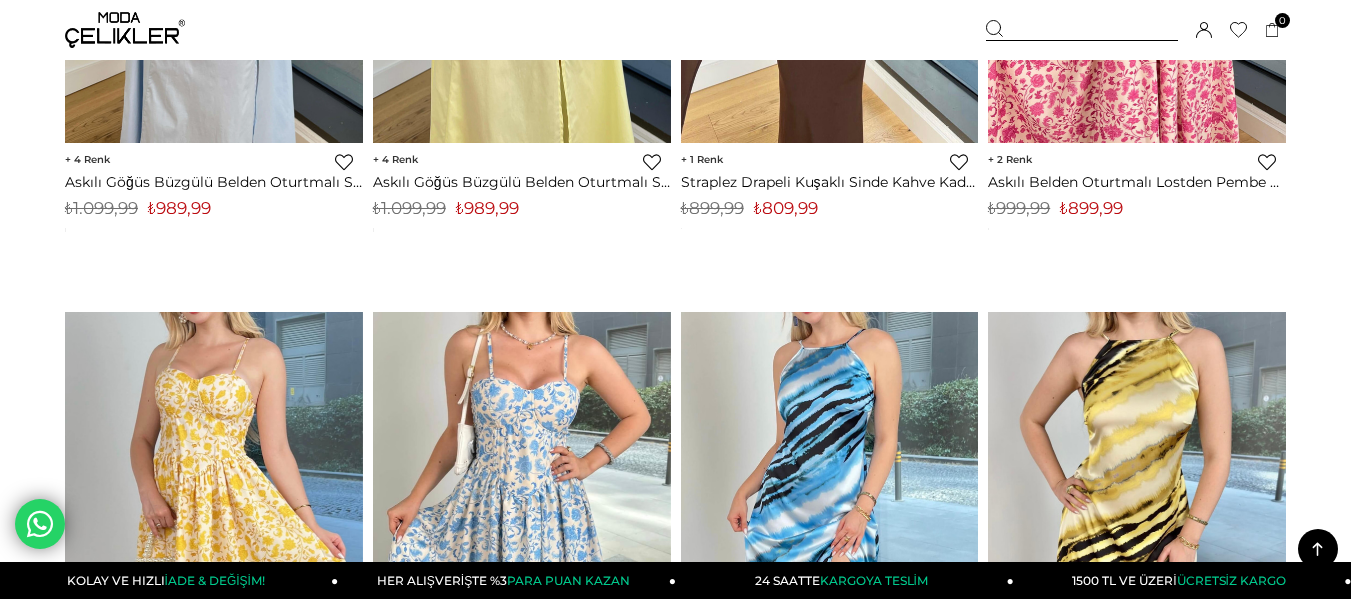 scroll, scrollTop: 900, scrollLeft: 0, axis: vertical 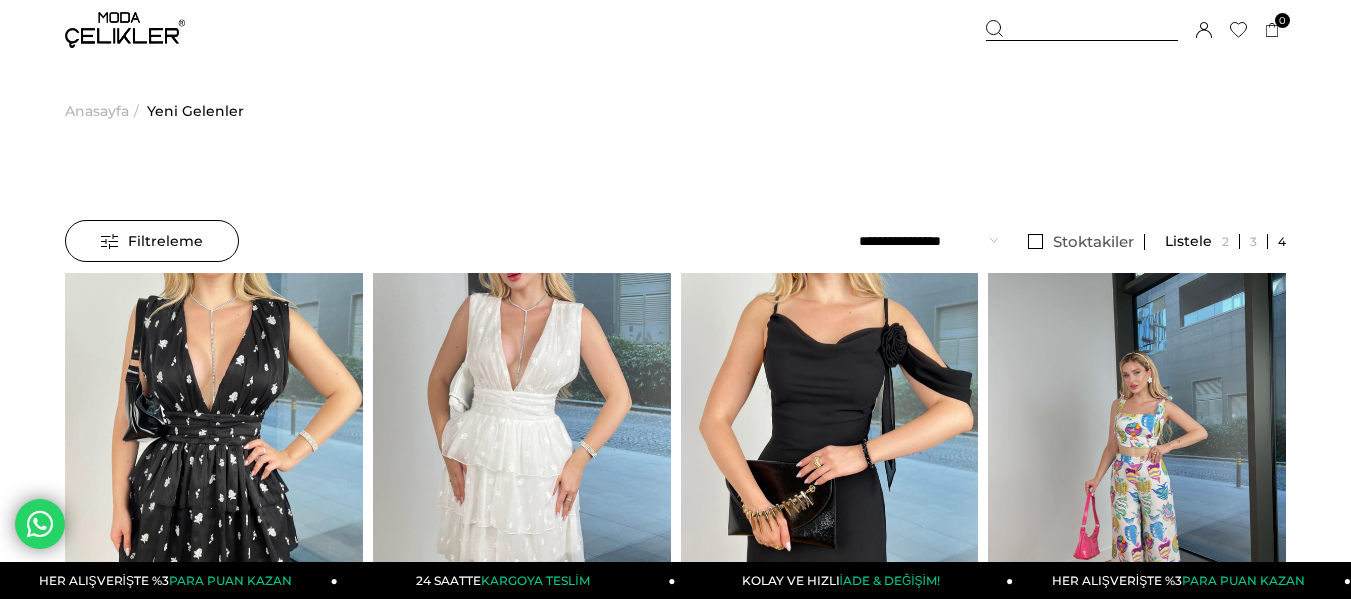 drag, startPoint x: 1019, startPoint y: 14, endPoint x: 1000, endPoint y: 22, distance: 20.615528 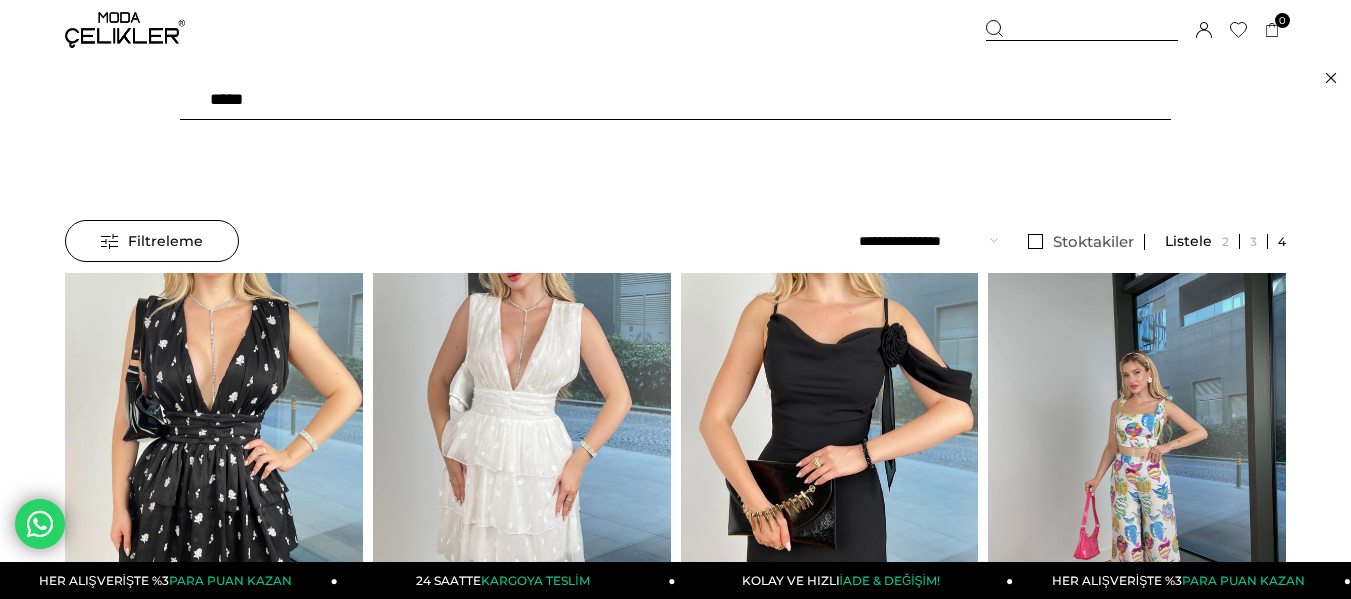 click at bounding box center (1082, 30) 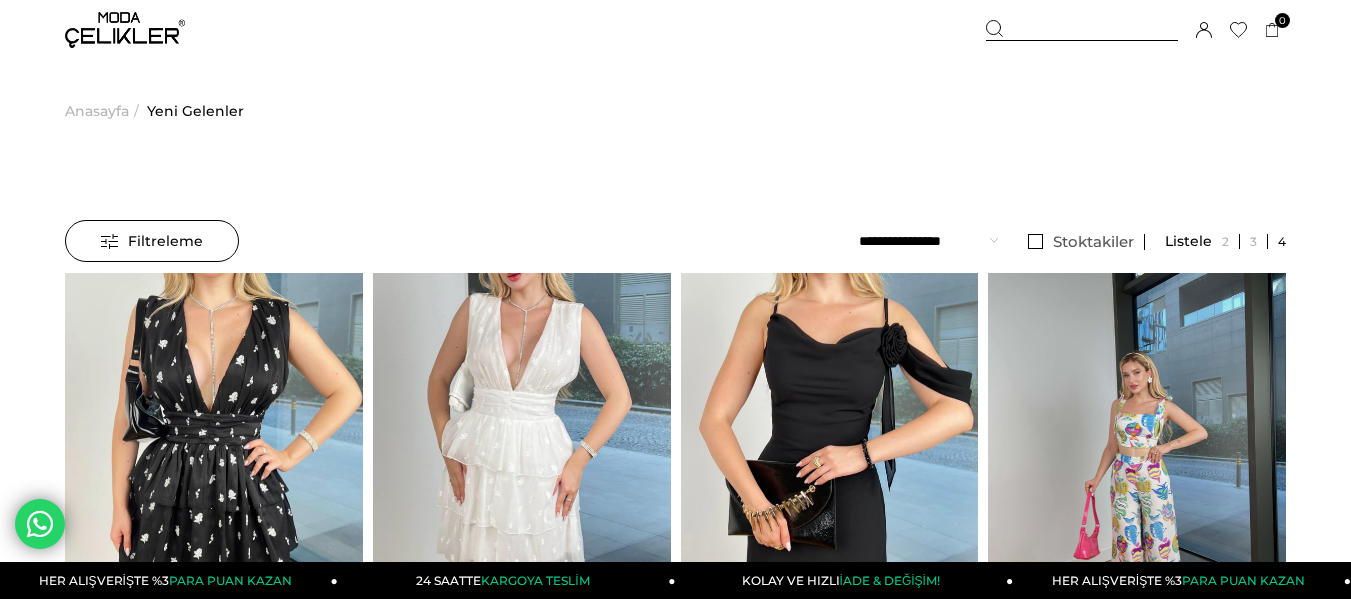 click at bounding box center (1082, 30) 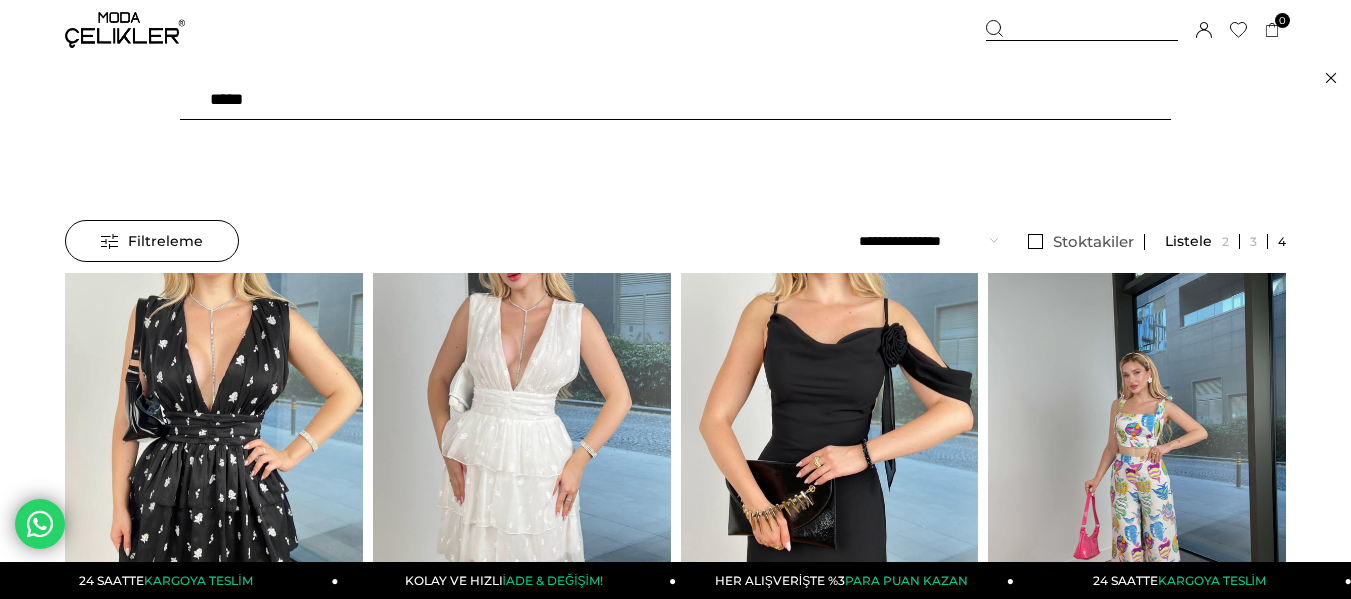 click at bounding box center (675, 100) 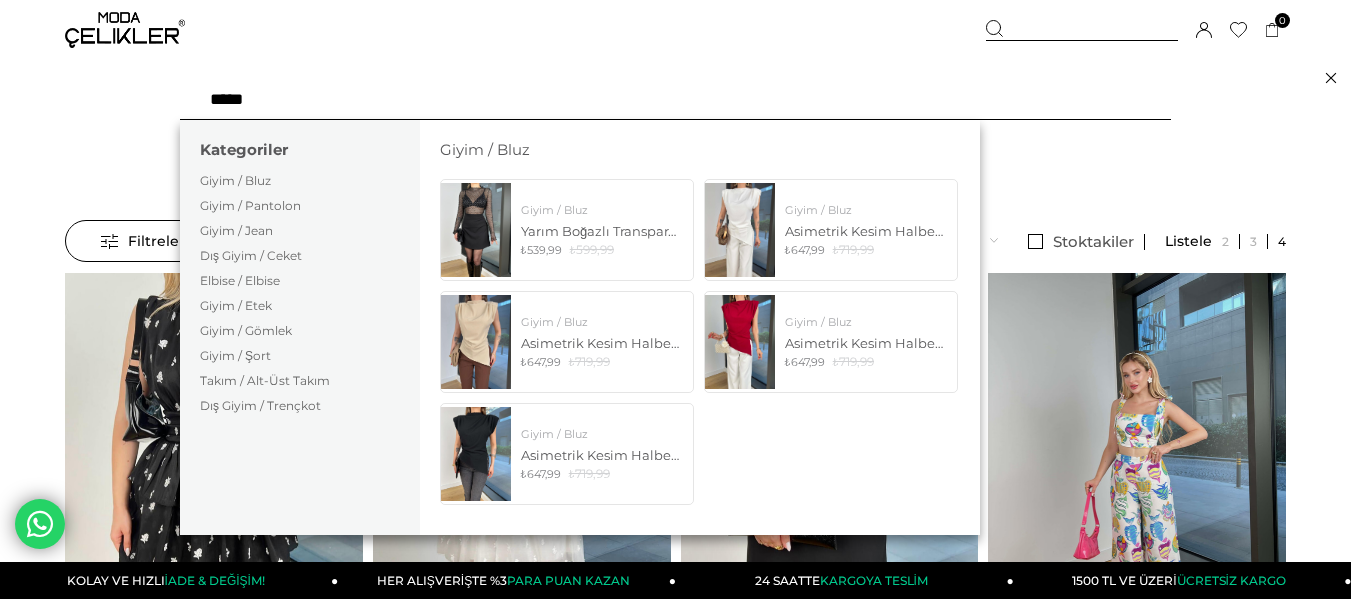 type on "******" 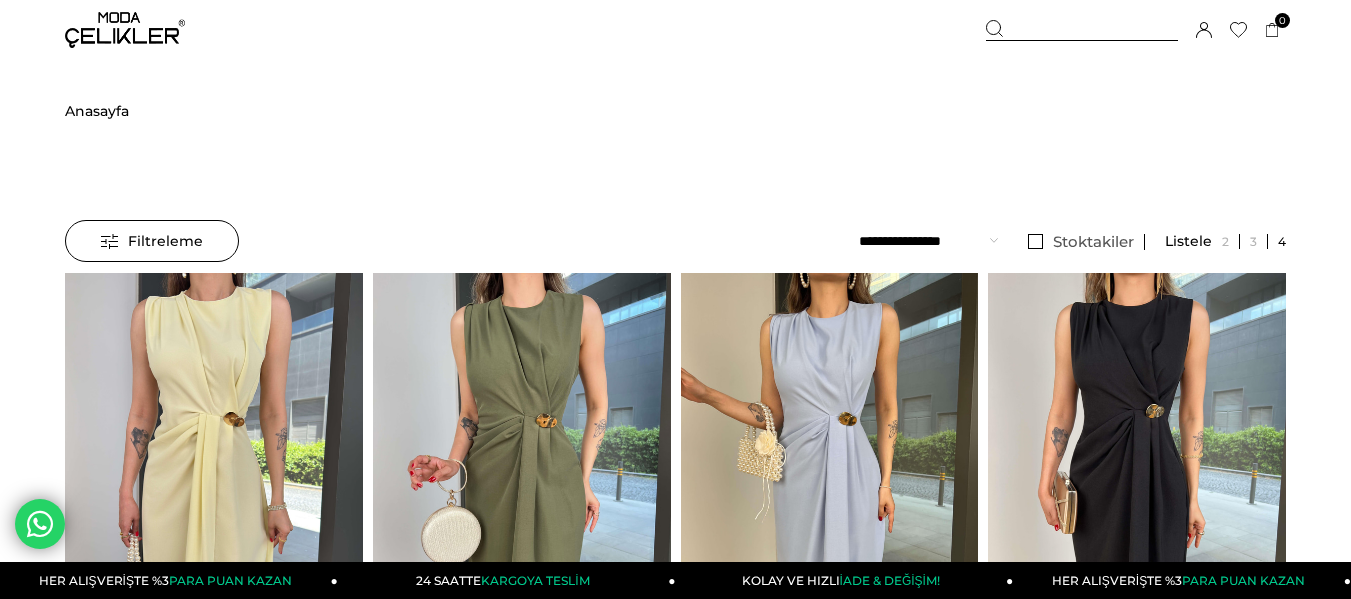 scroll, scrollTop: 0, scrollLeft: 0, axis: both 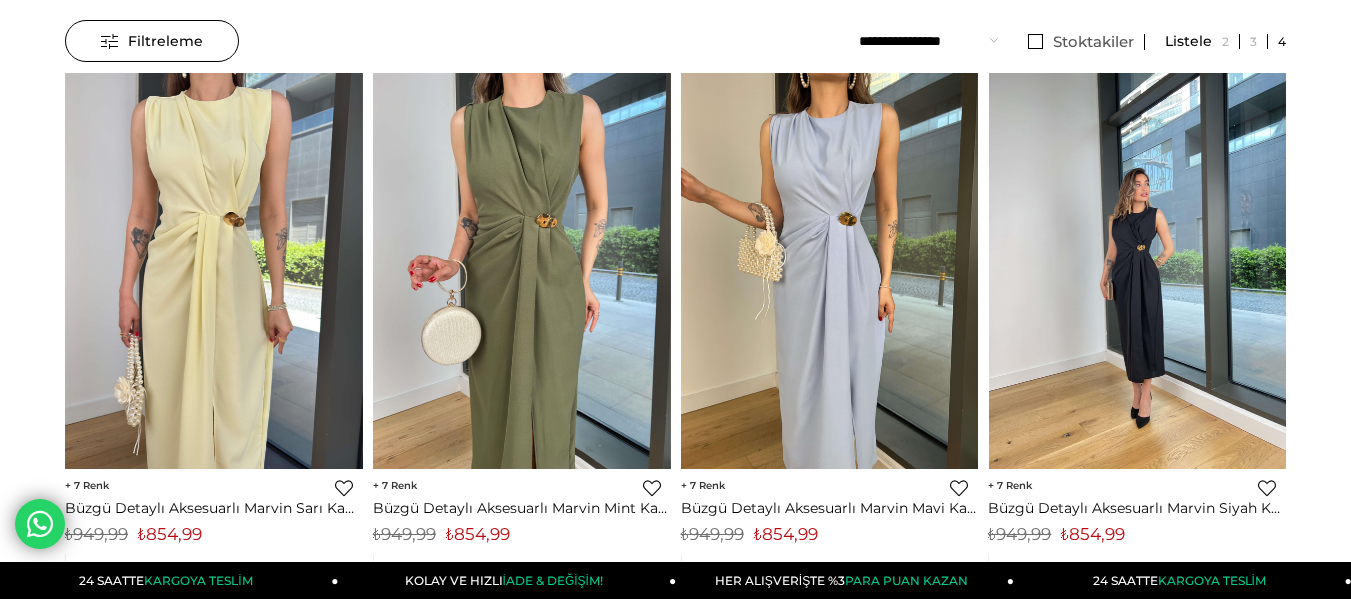 click at bounding box center (1137, 271) 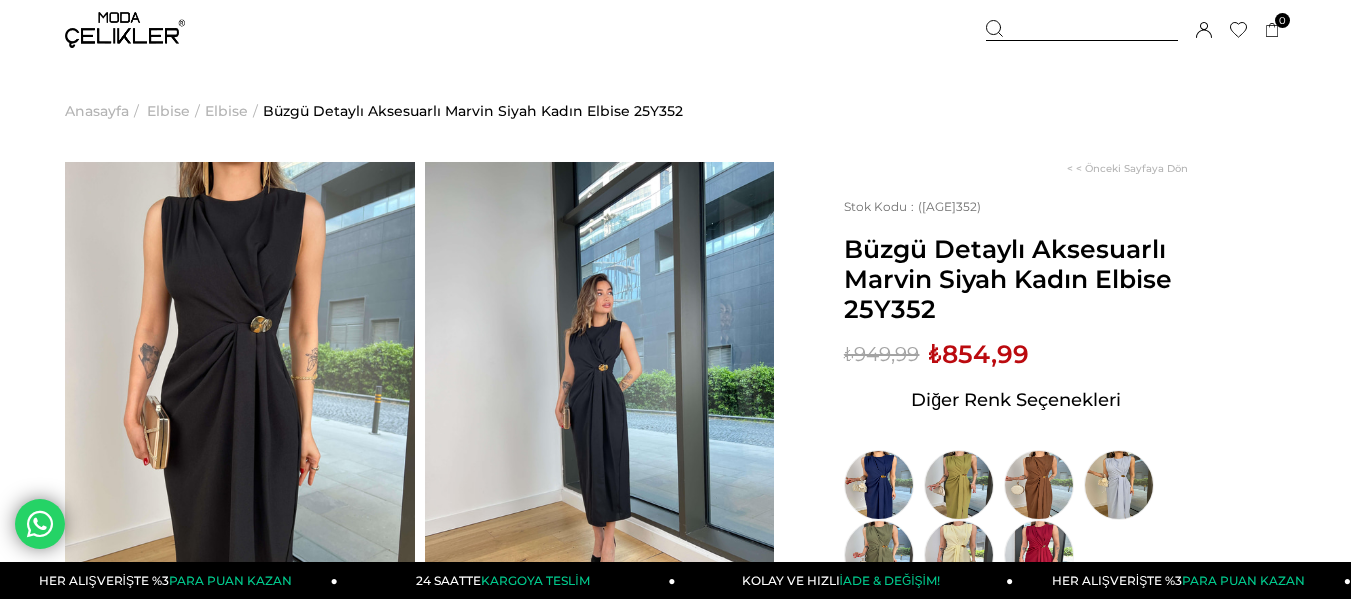 scroll, scrollTop: 0, scrollLeft: 0, axis: both 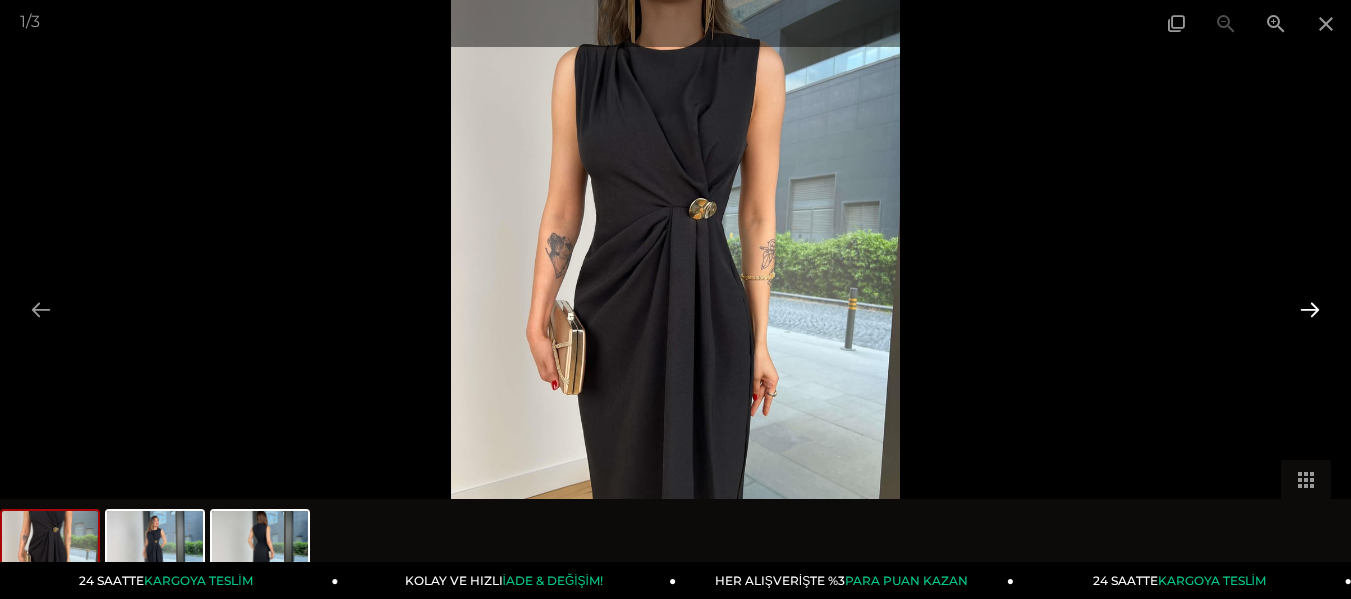 click at bounding box center (1310, 309) 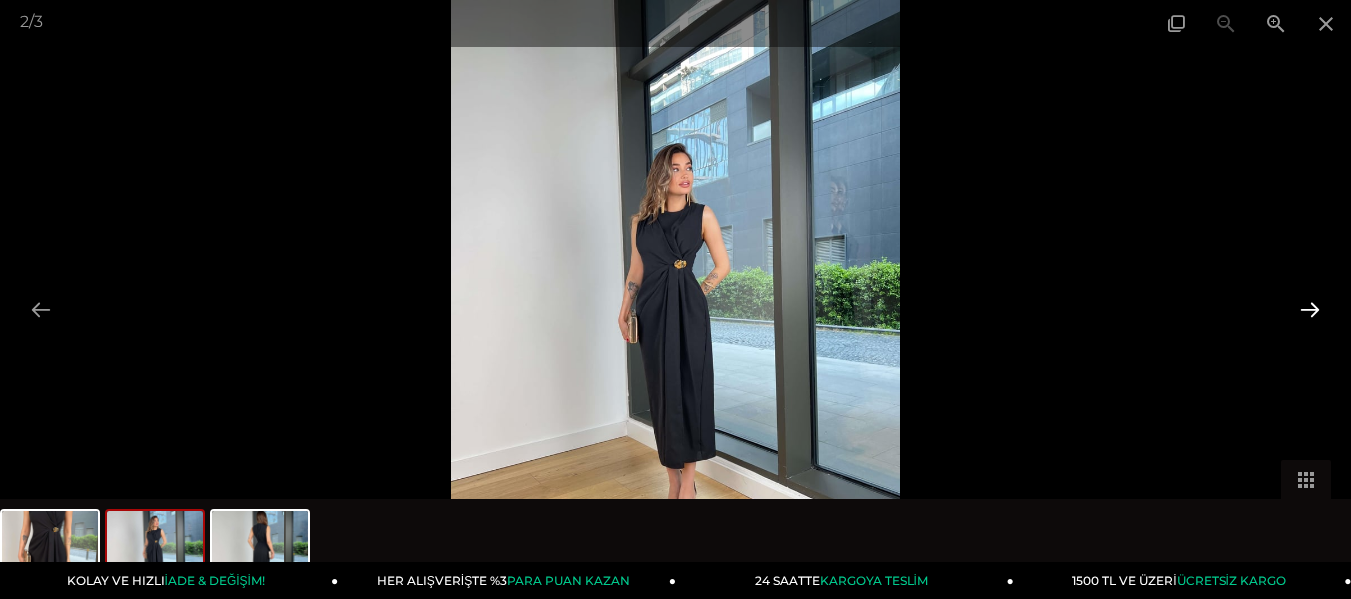 click at bounding box center [1310, 309] 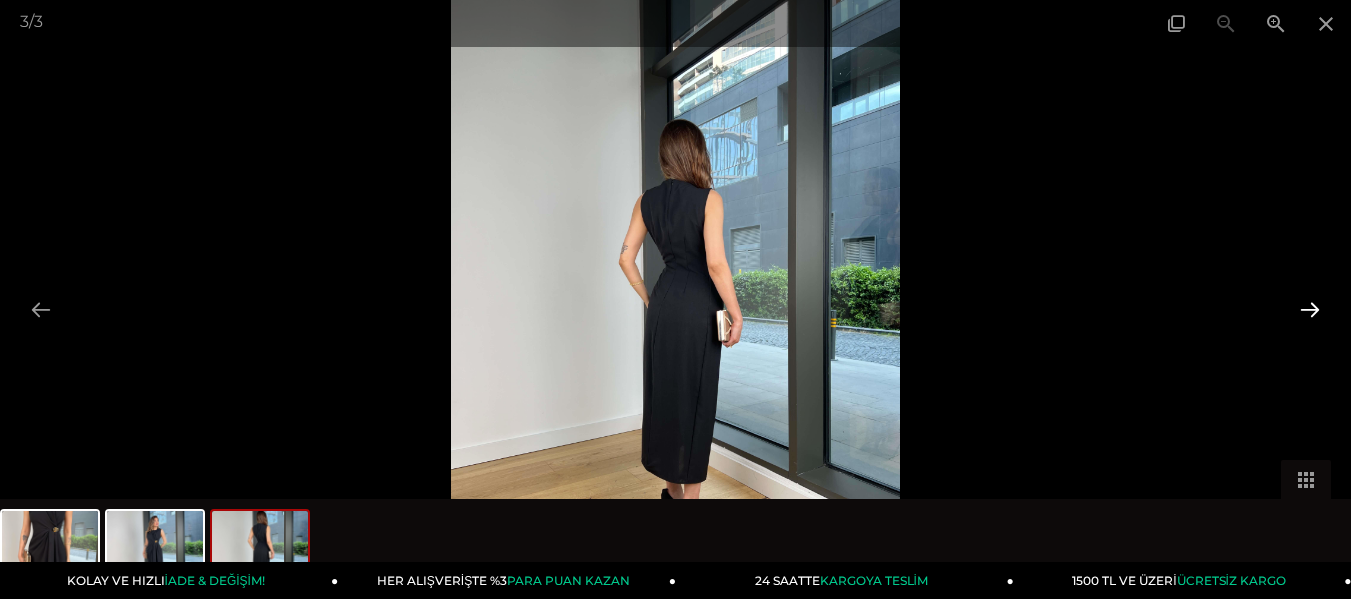 click at bounding box center (1310, 309) 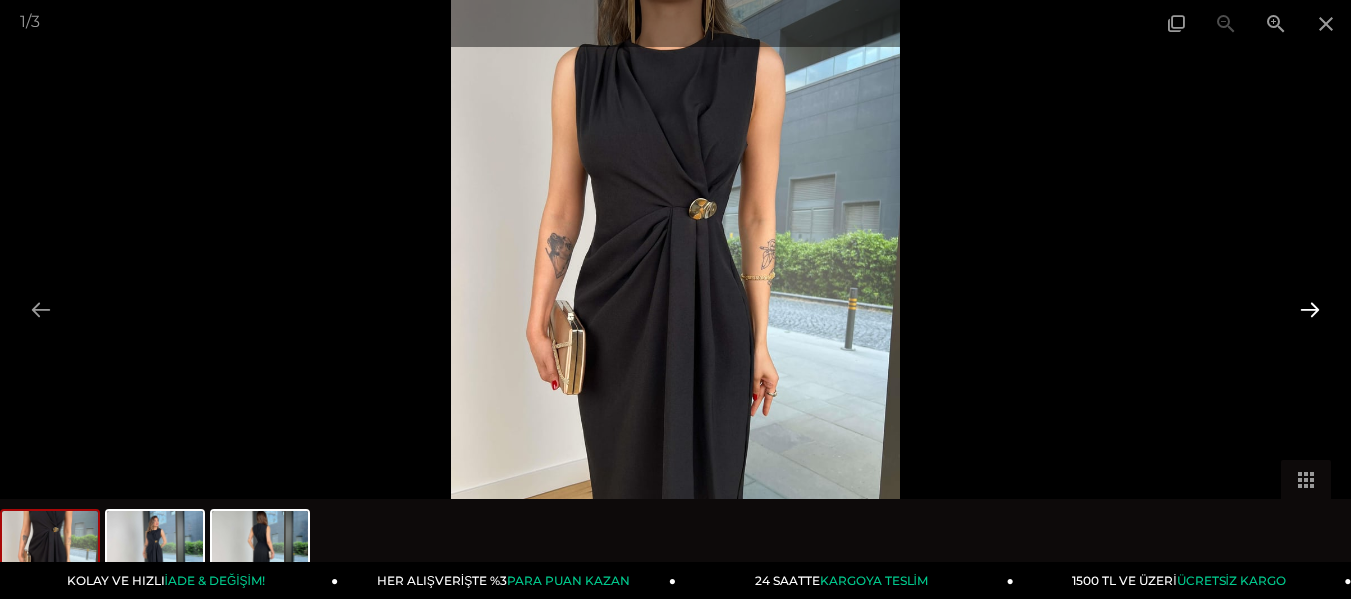 click at bounding box center [1310, 309] 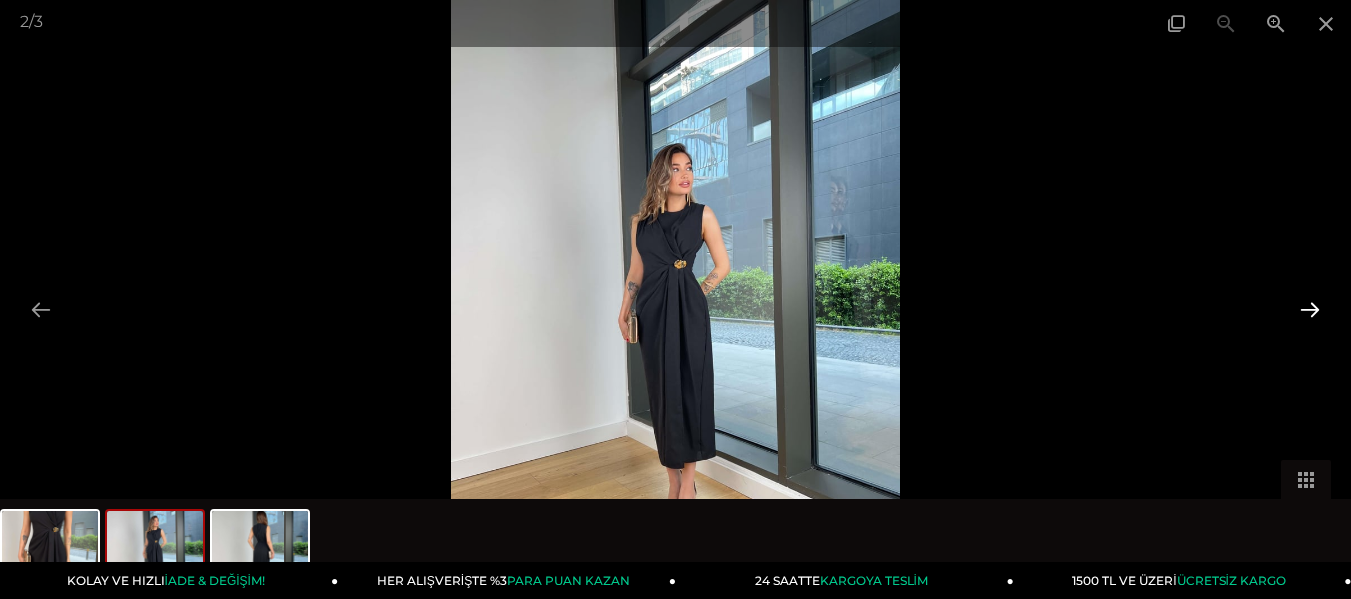 click at bounding box center (1310, 309) 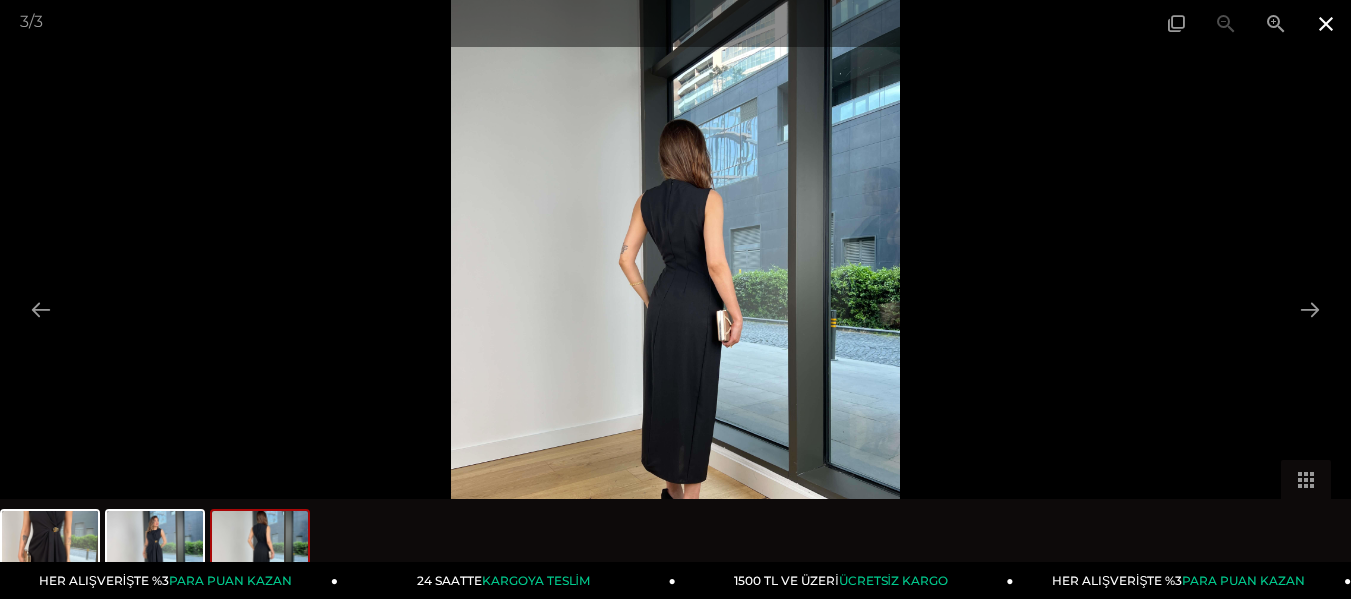 click at bounding box center (1326, 23) 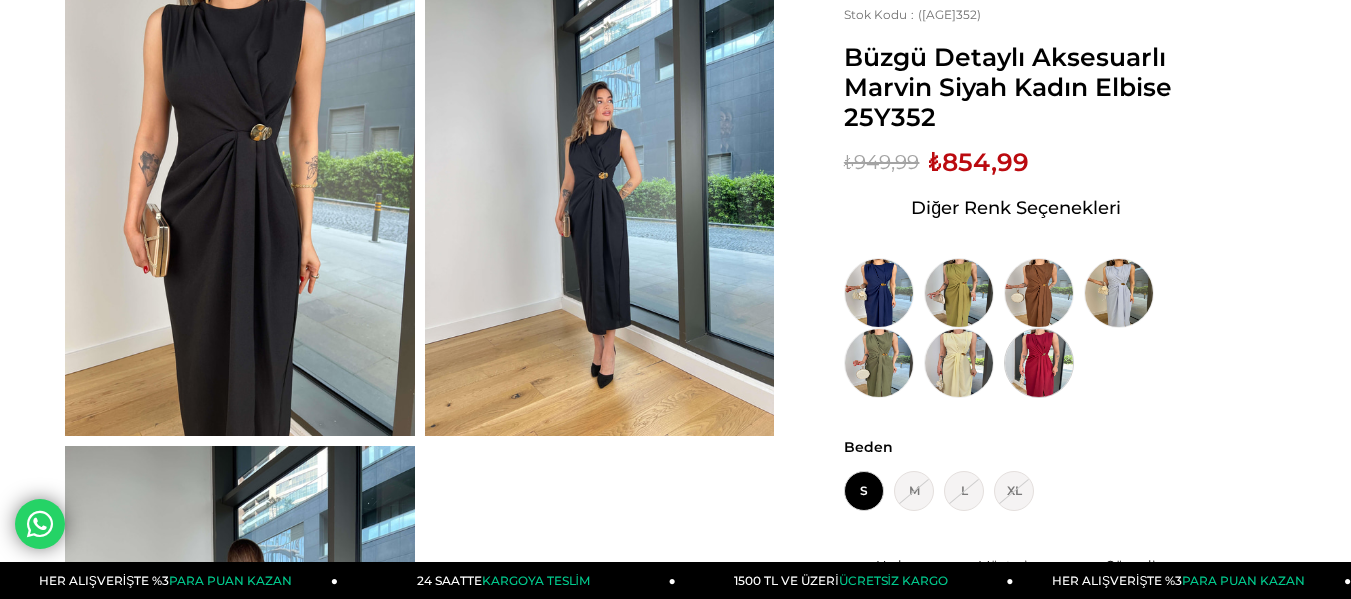 scroll, scrollTop: 200, scrollLeft: 0, axis: vertical 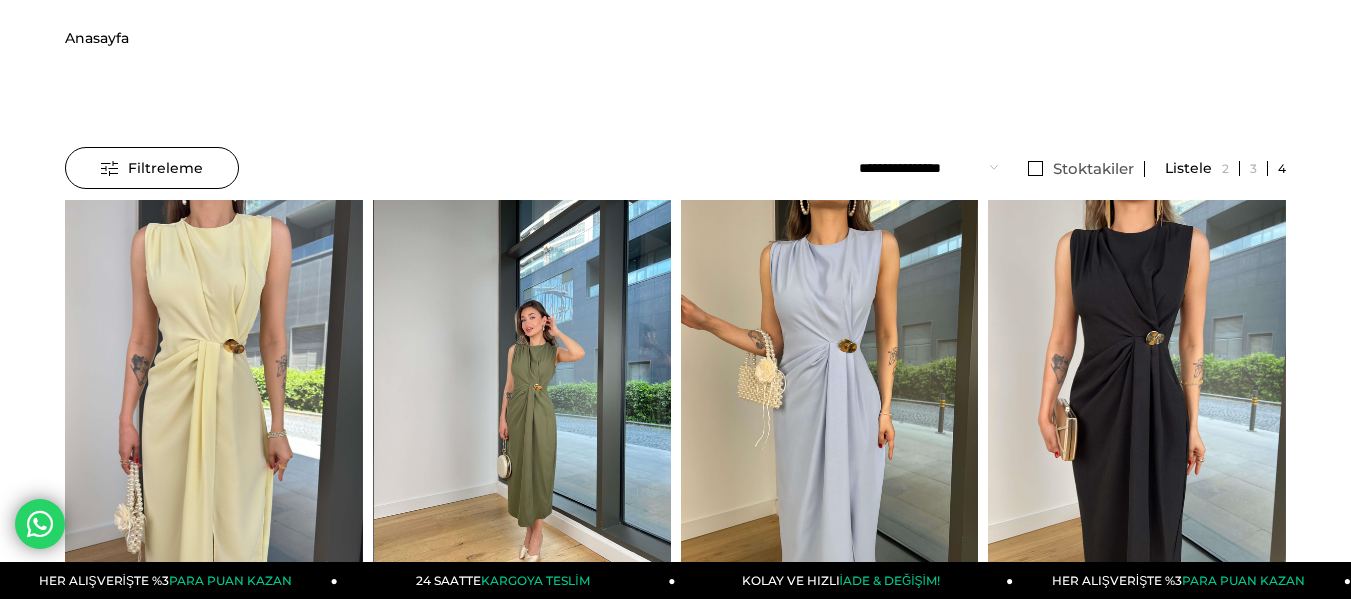 click at bounding box center [523, 398] 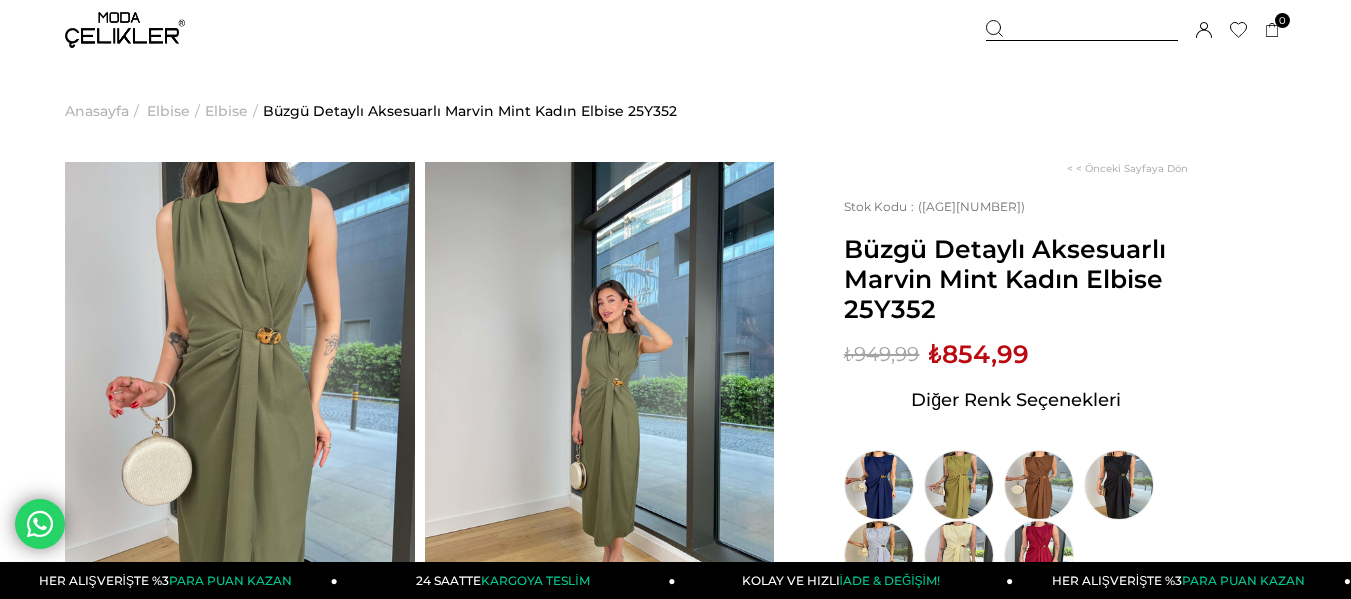 scroll, scrollTop: 0, scrollLeft: 0, axis: both 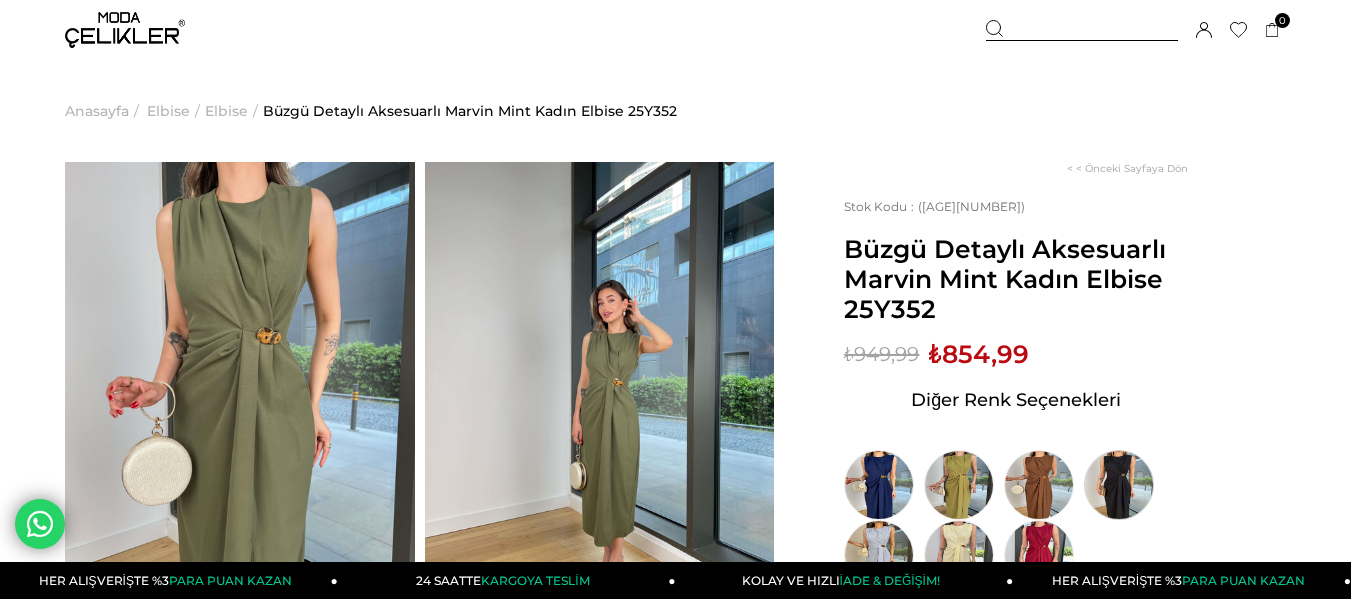 click at bounding box center (1119, 485) 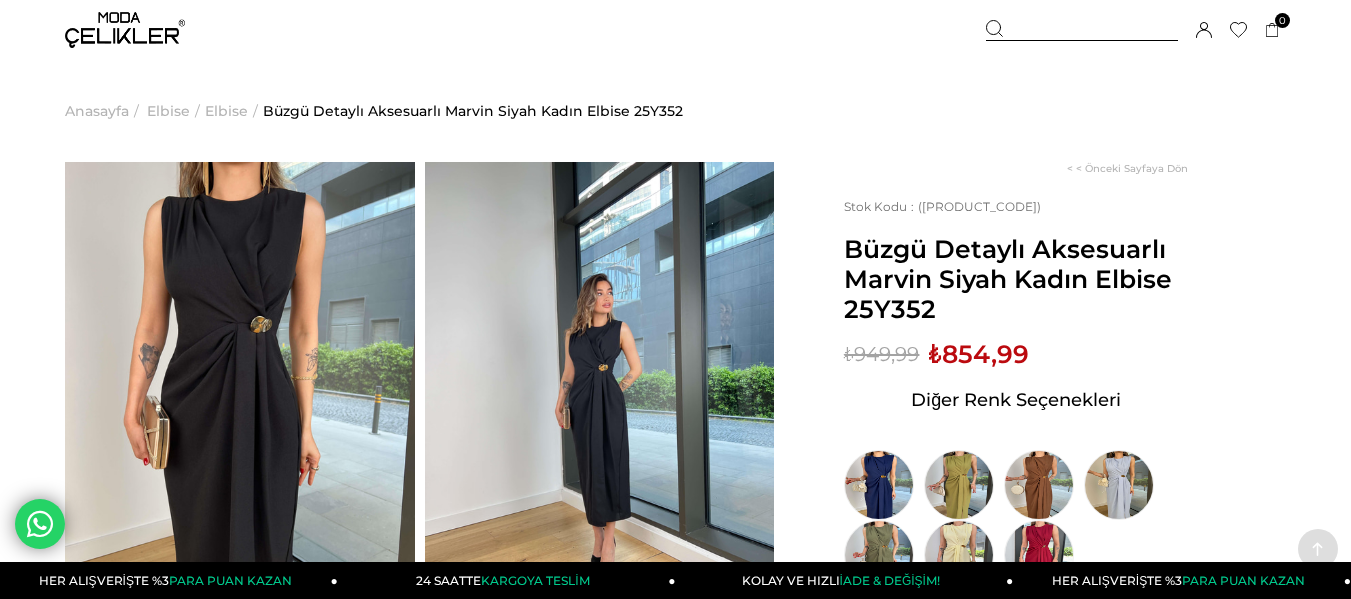 scroll, scrollTop: 400, scrollLeft: 0, axis: vertical 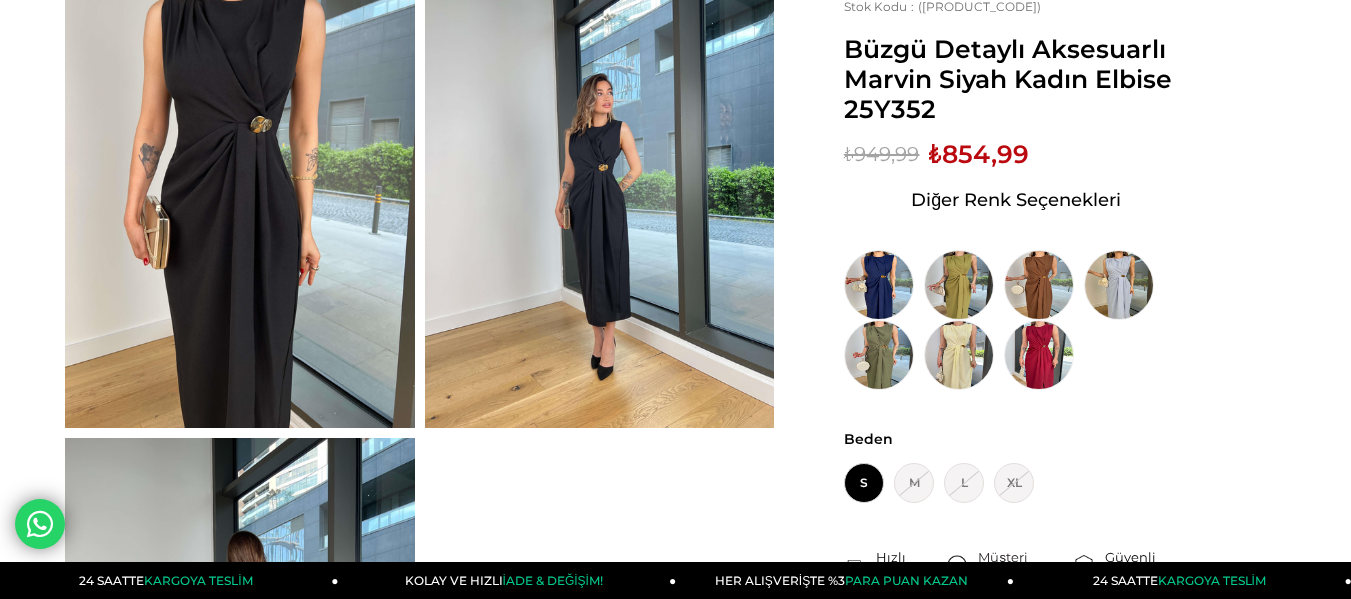 click at bounding box center (600, 195) 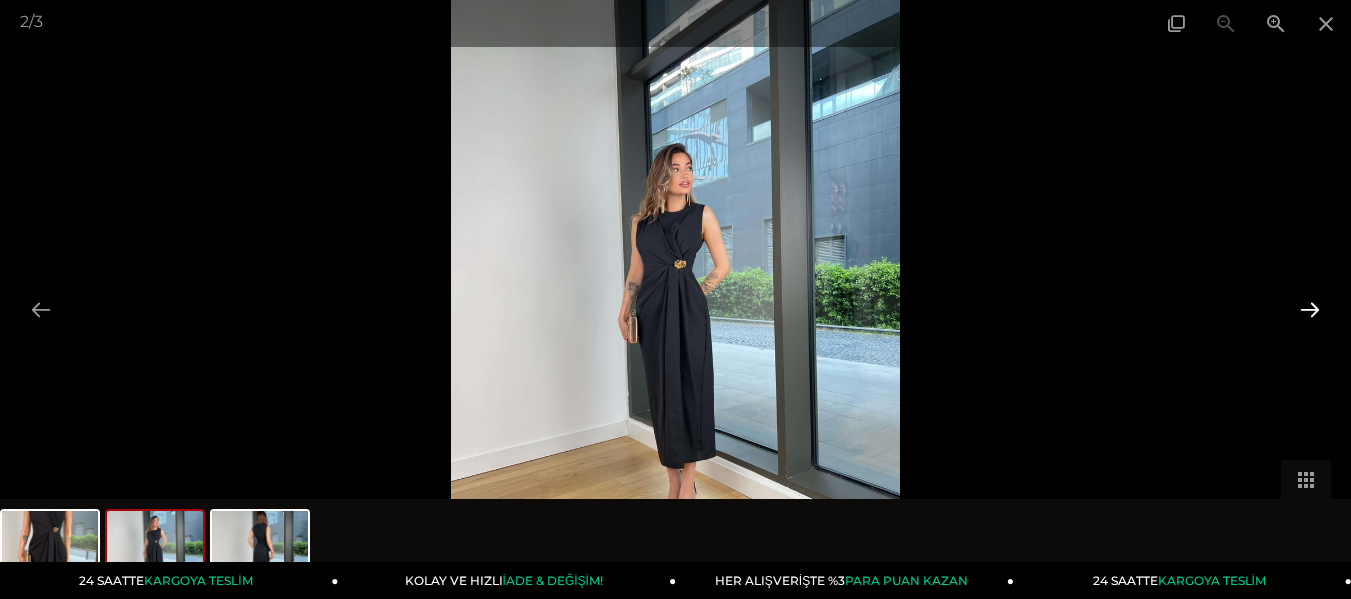 click at bounding box center (1310, 309) 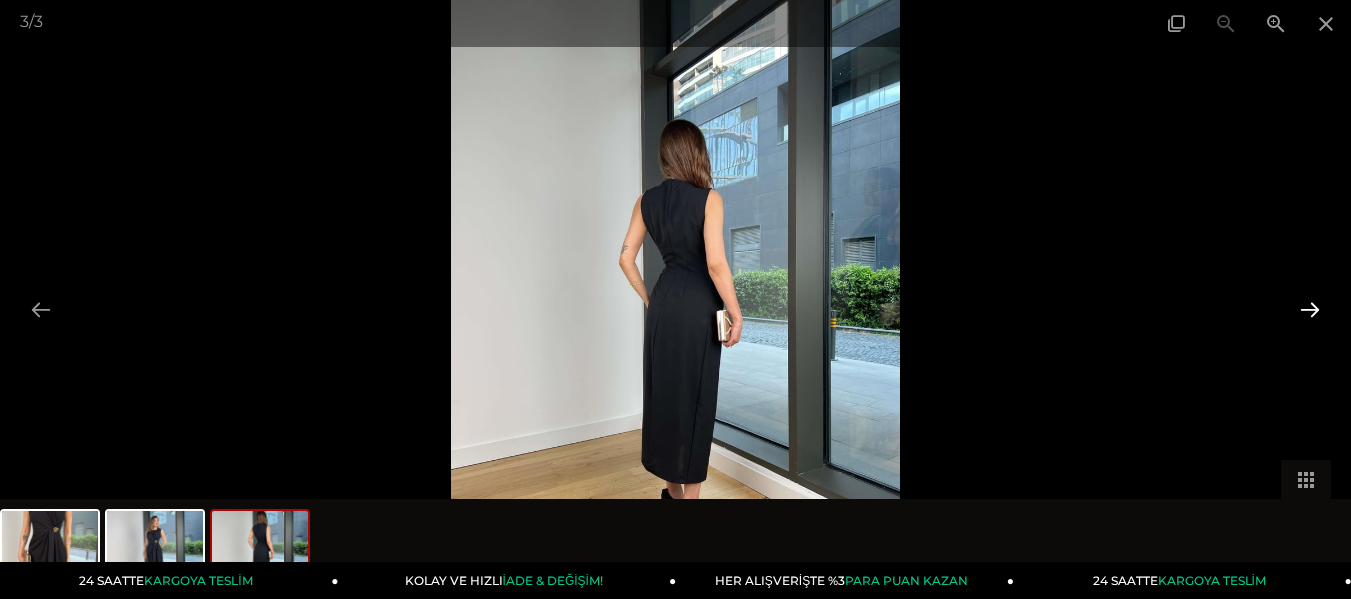 click at bounding box center [1310, 309] 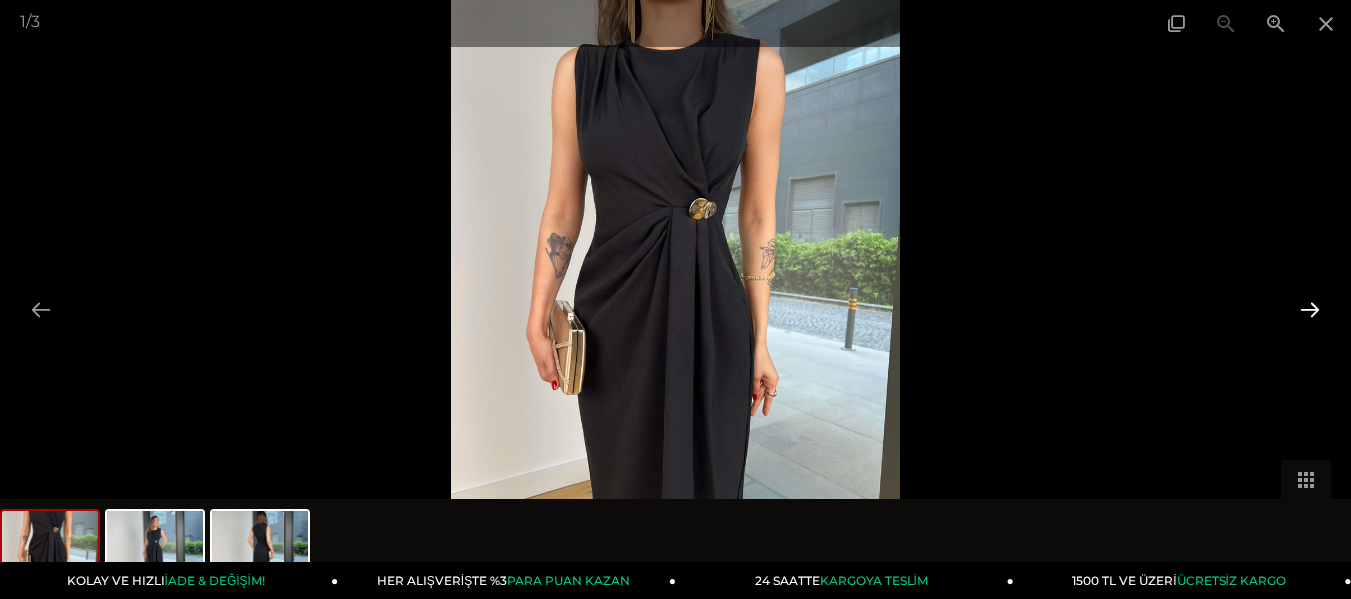 click at bounding box center (1310, 309) 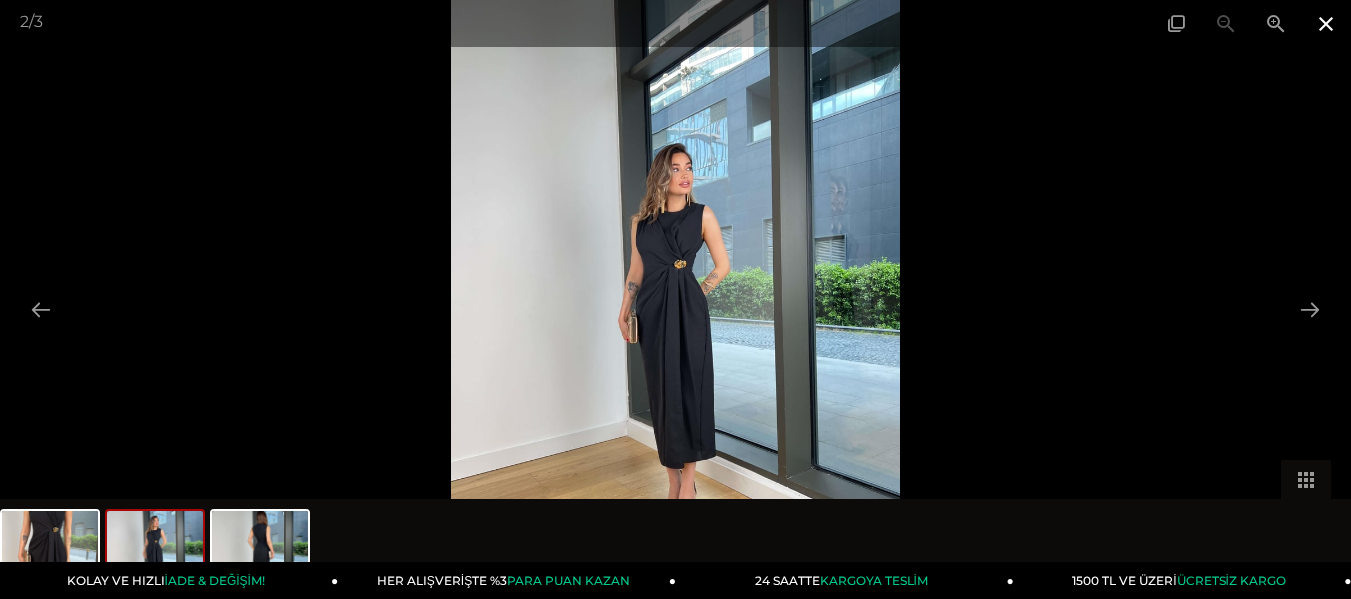 click at bounding box center (1326, 23) 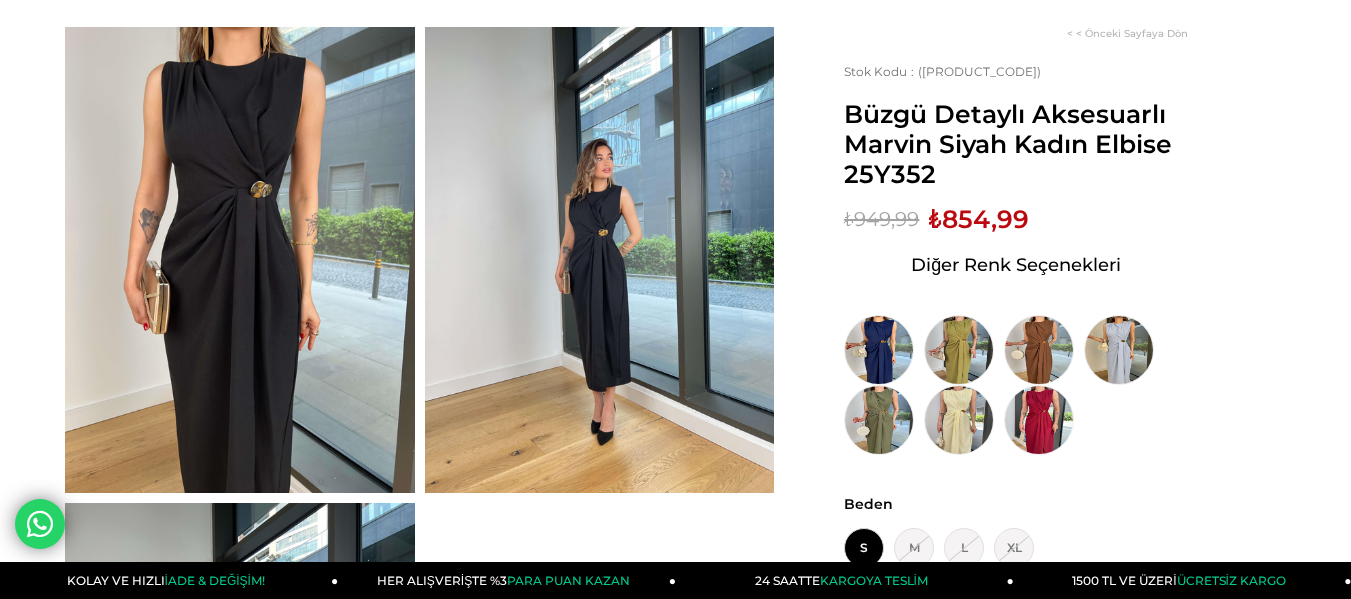scroll, scrollTop: 100, scrollLeft: 0, axis: vertical 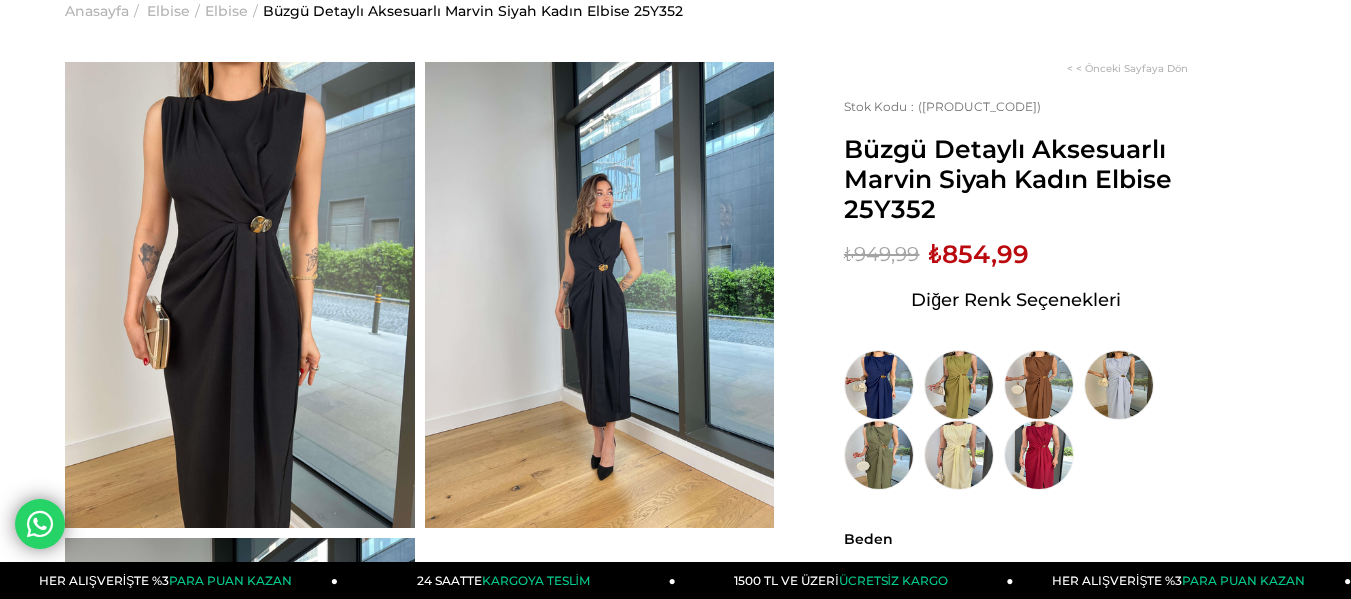 drag, startPoint x: 837, startPoint y: 140, endPoint x: 1045, endPoint y: 209, distance: 219.14607 